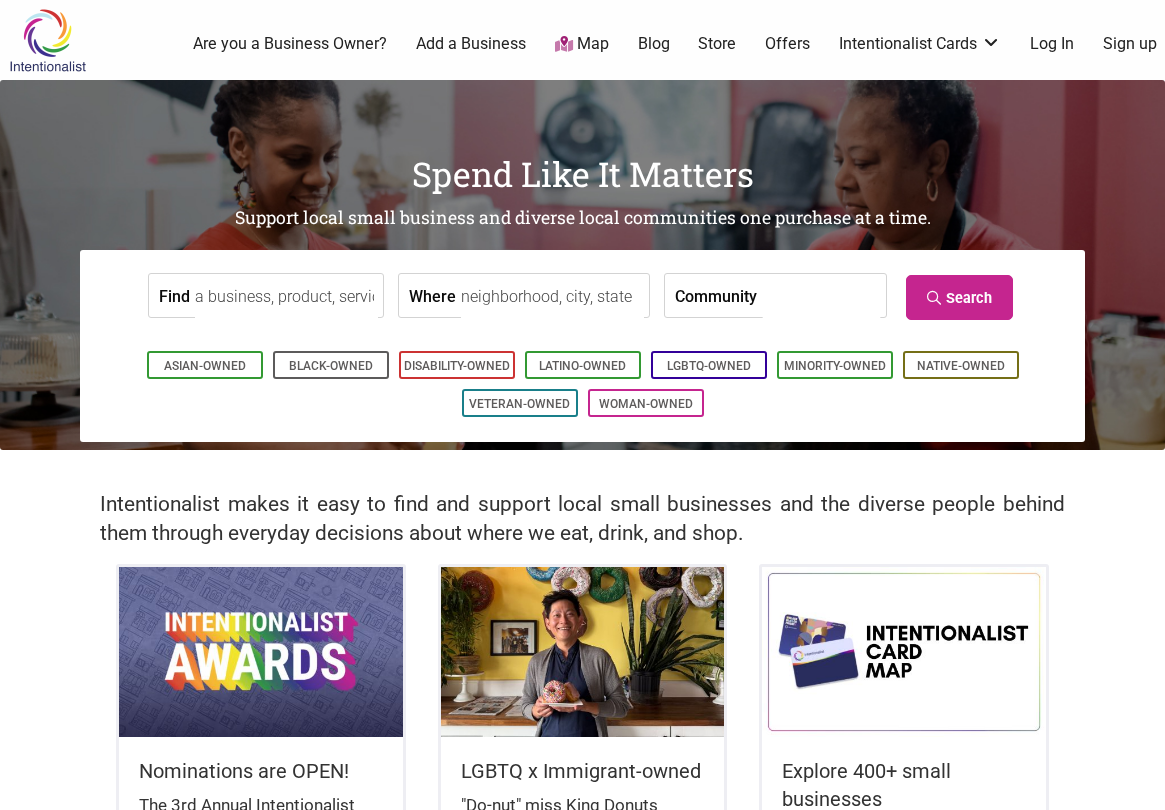 scroll, scrollTop: 0, scrollLeft: 0, axis: both 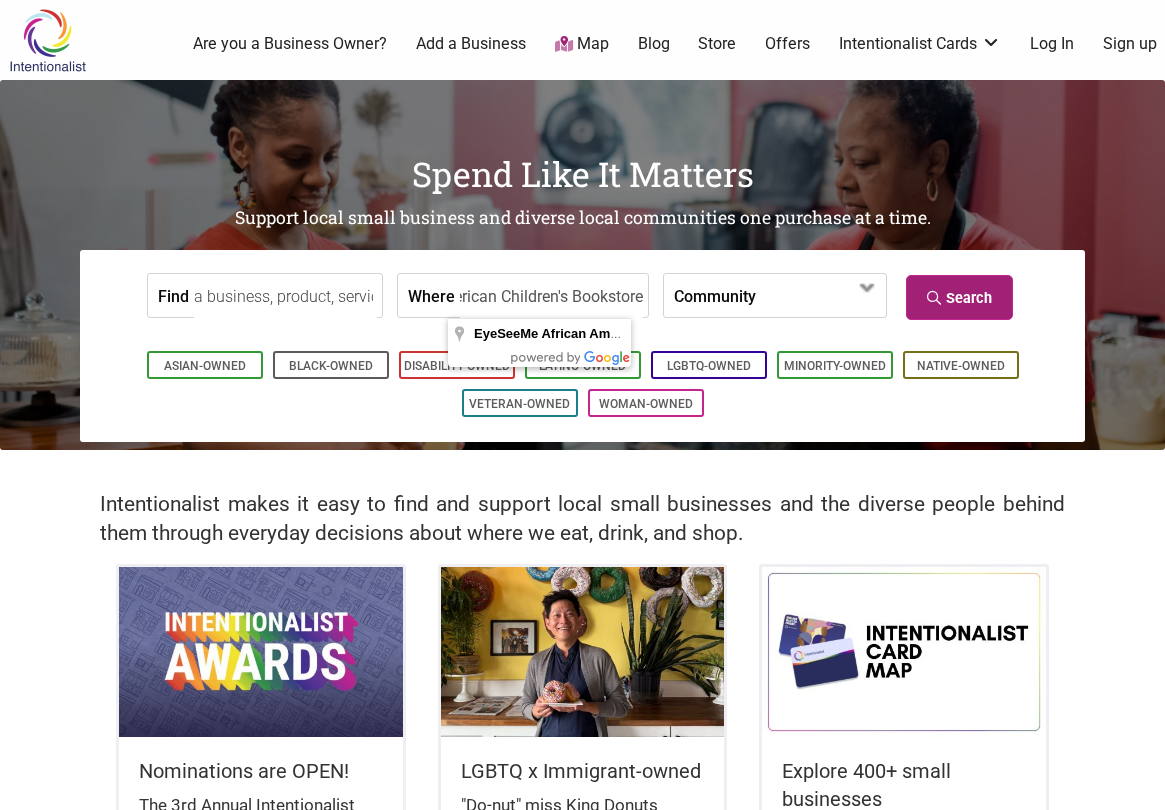 type on "EyeSeeMe African American Children's Bookstore" 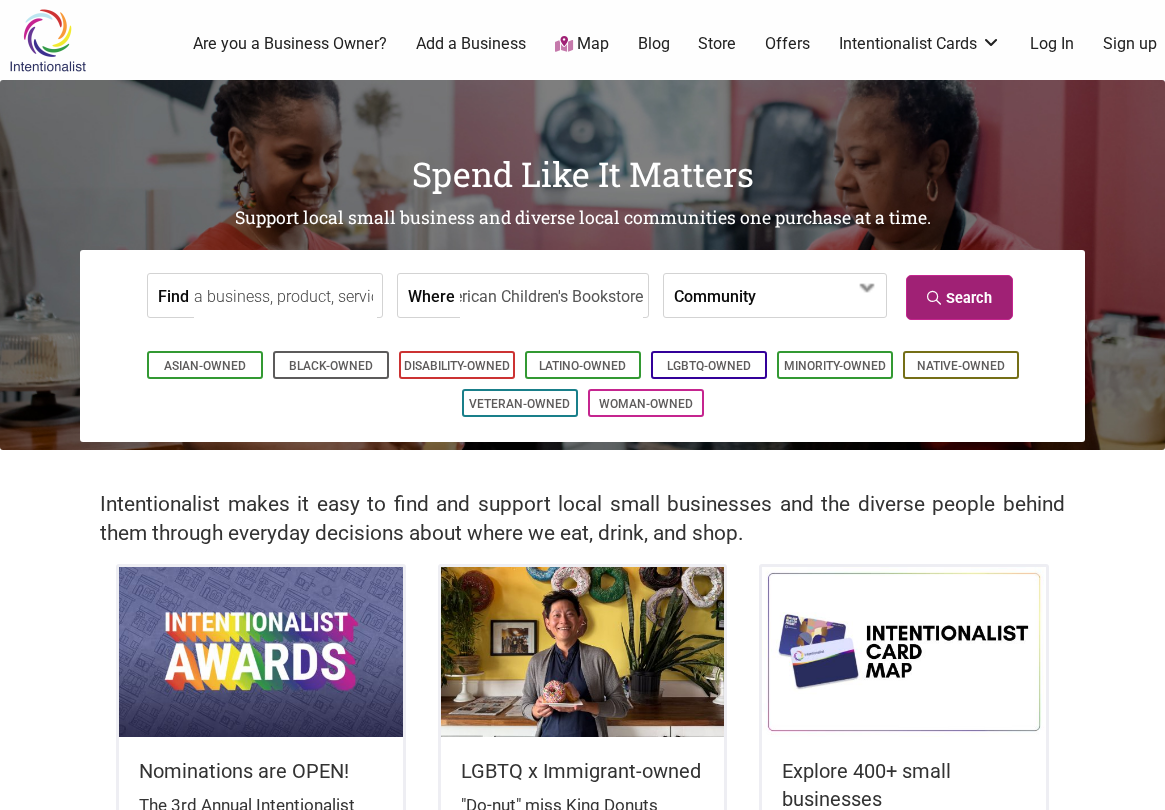 scroll, scrollTop: 0, scrollLeft: 0, axis: both 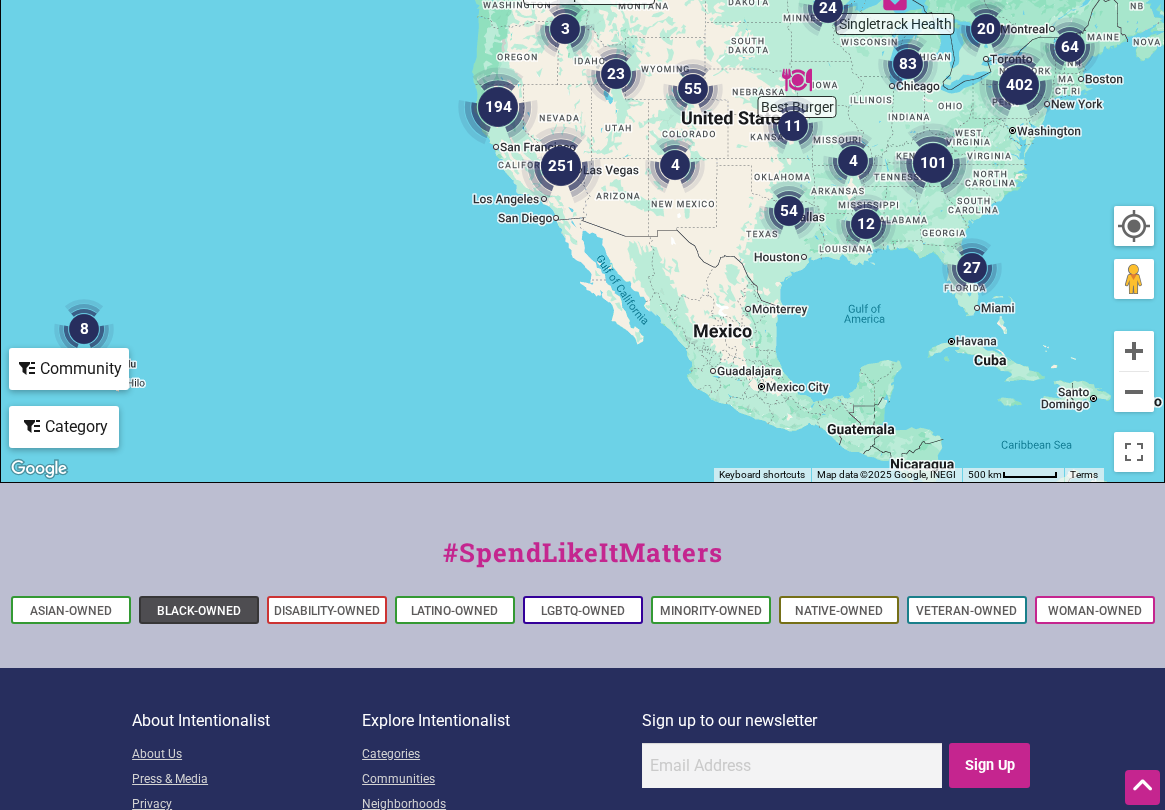 click on "Black-Owned" at bounding box center (199, 611) 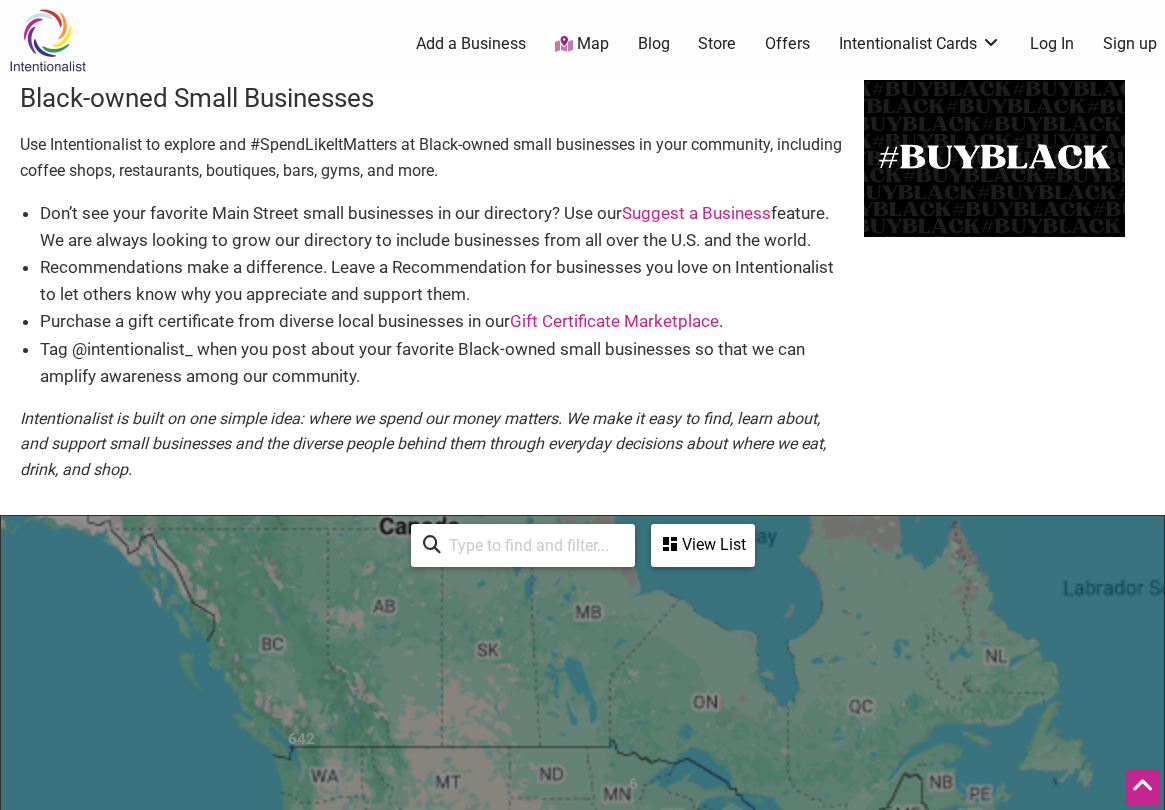 scroll, scrollTop: 961, scrollLeft: 0, axis: vertical 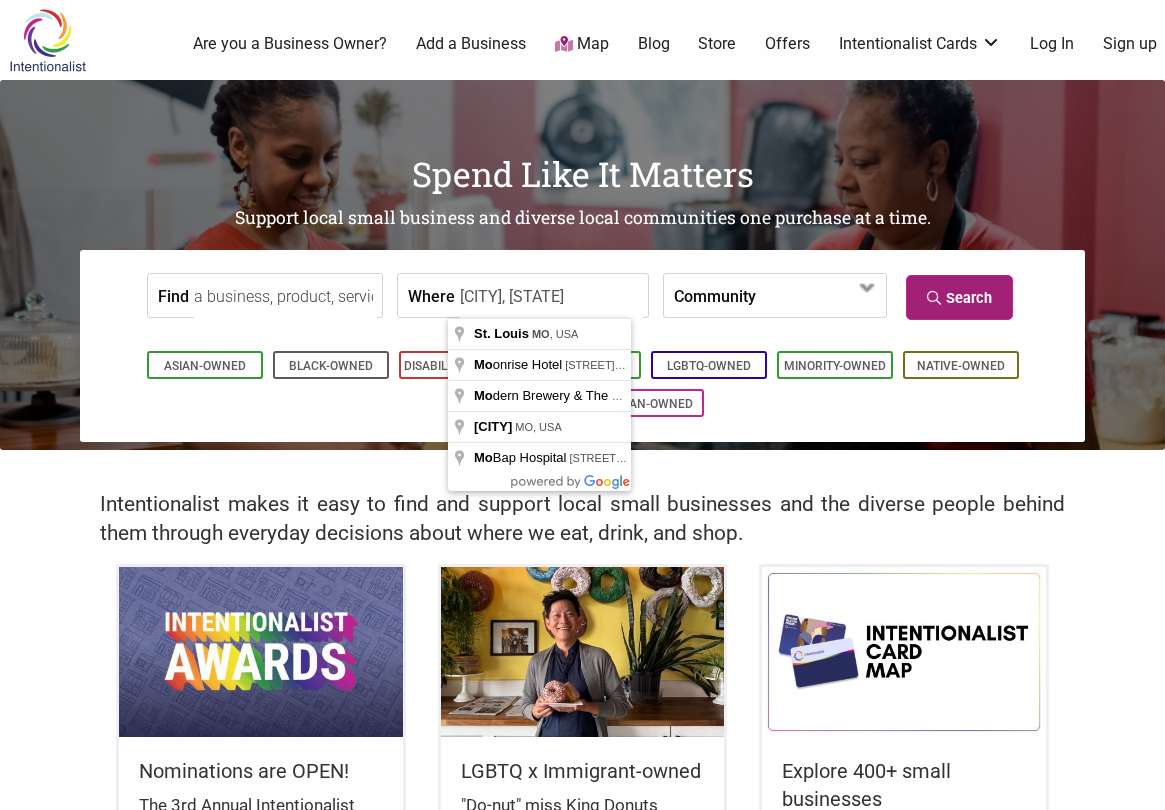type on "[CITY], [STATE]" 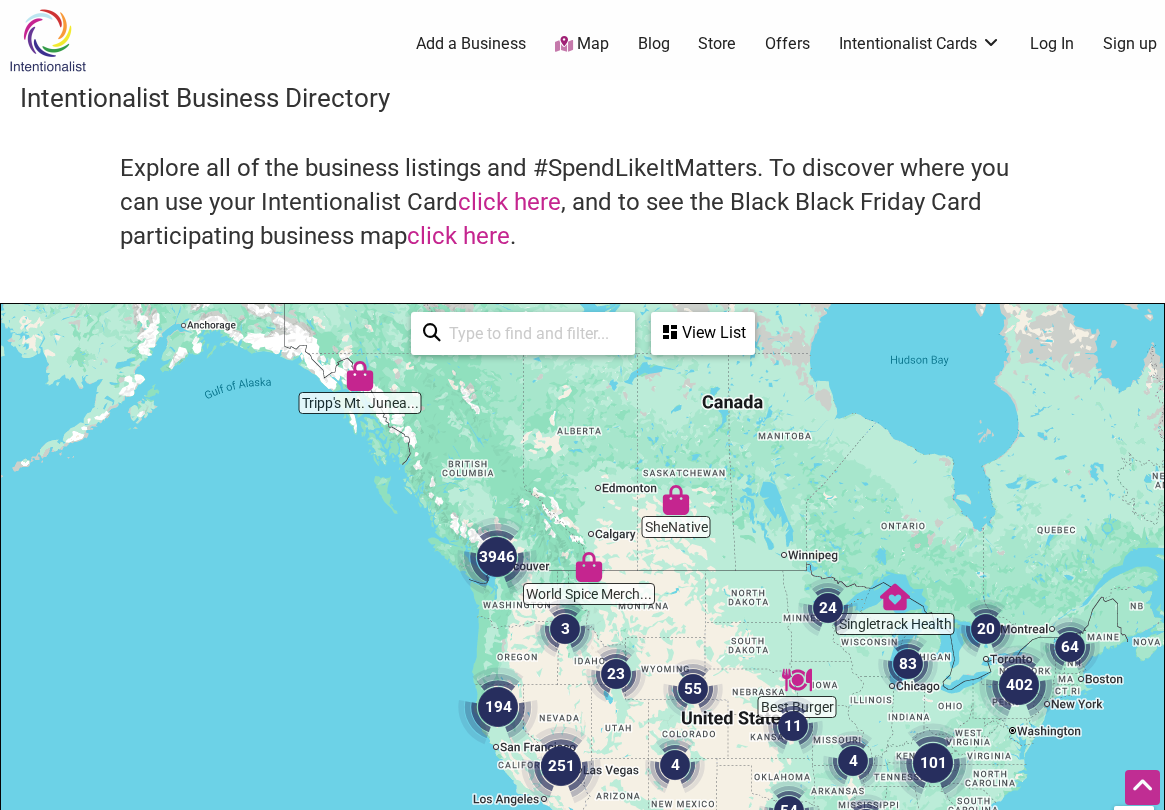 scroll, scrollTop: 600, scrollLeft: 0, axis: vertical 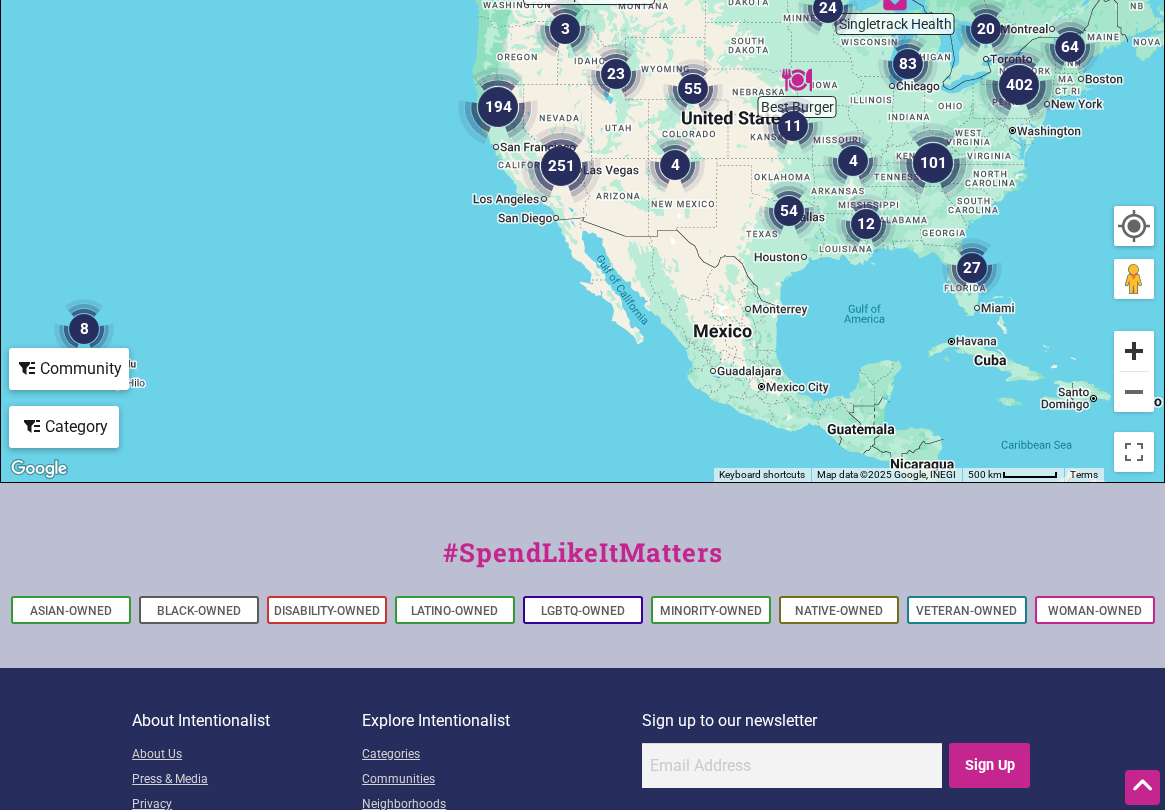 click at bounding box center [1134, 351] 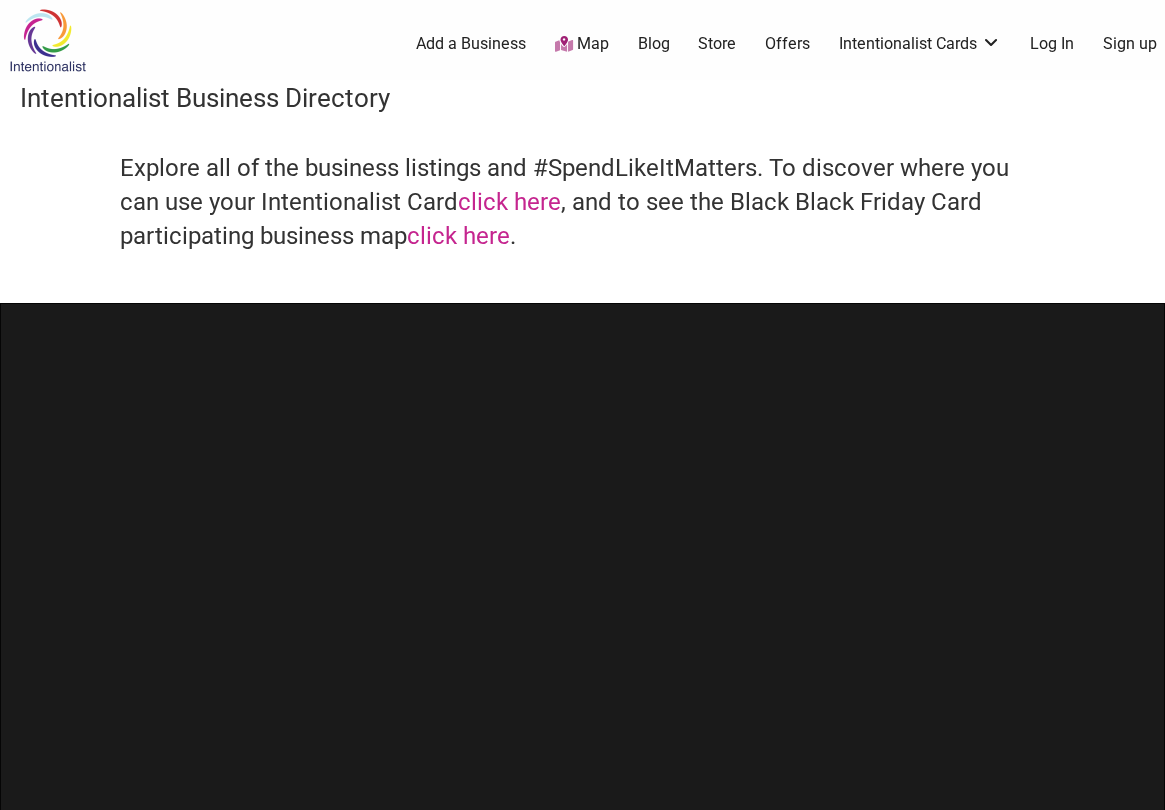scroll, scrollTop: 0, scrollLeft: 0, axis: both 